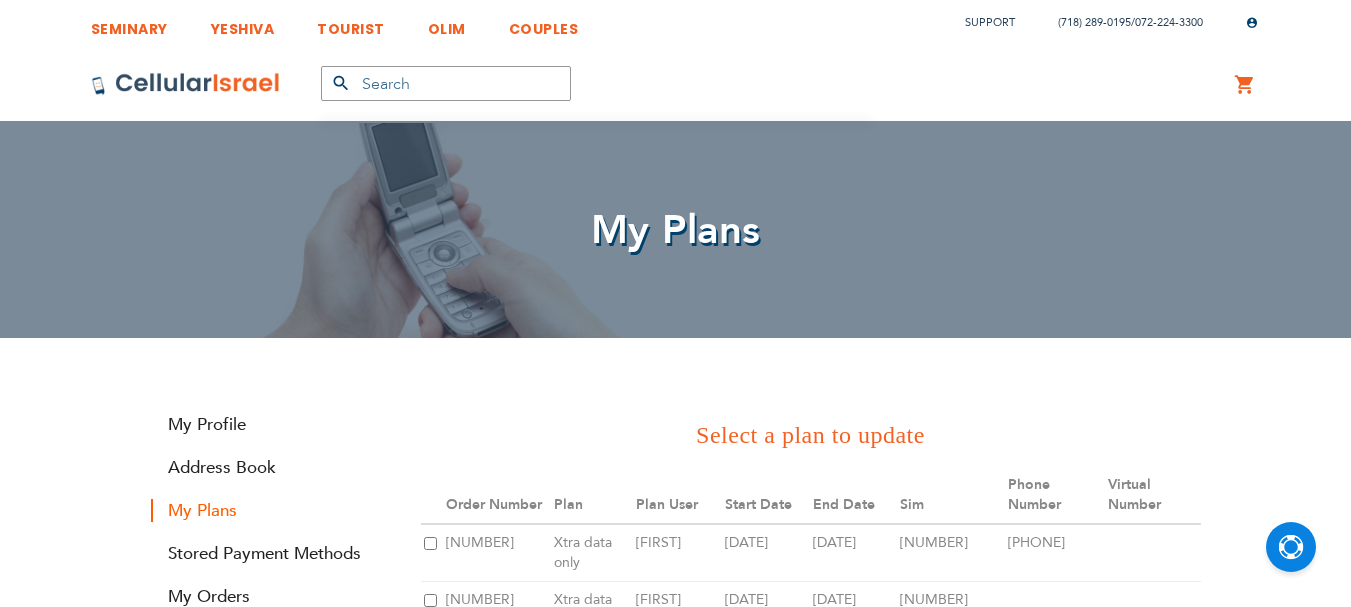 scroll, scrollTop: 0, scrollLeft: 0, axis: both 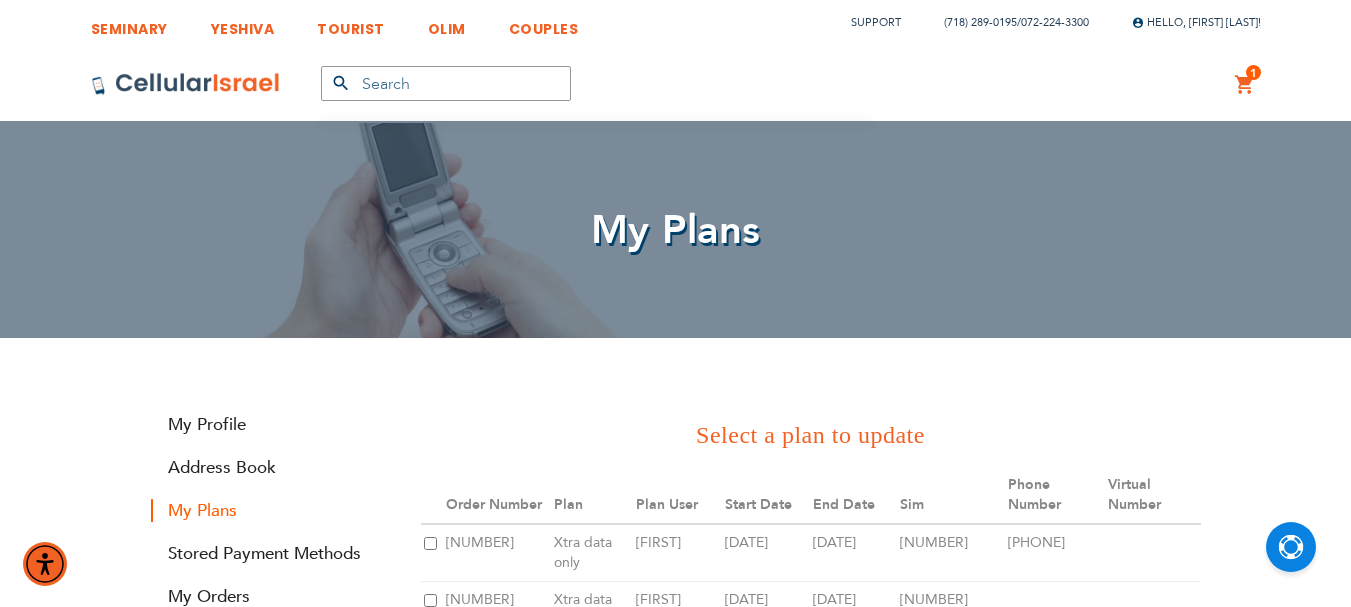 click on "1
1
items
My Cart" at bounding box center (1245, 85) 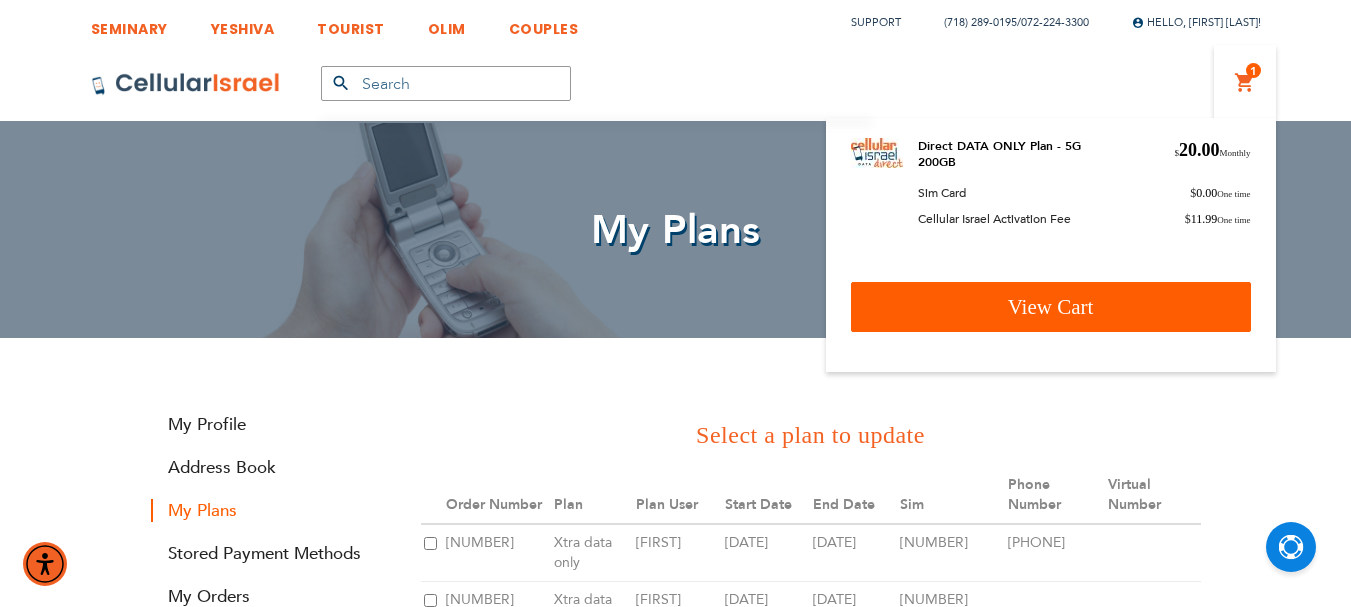 click on "View Cart" at bounding box center [1051, 307] 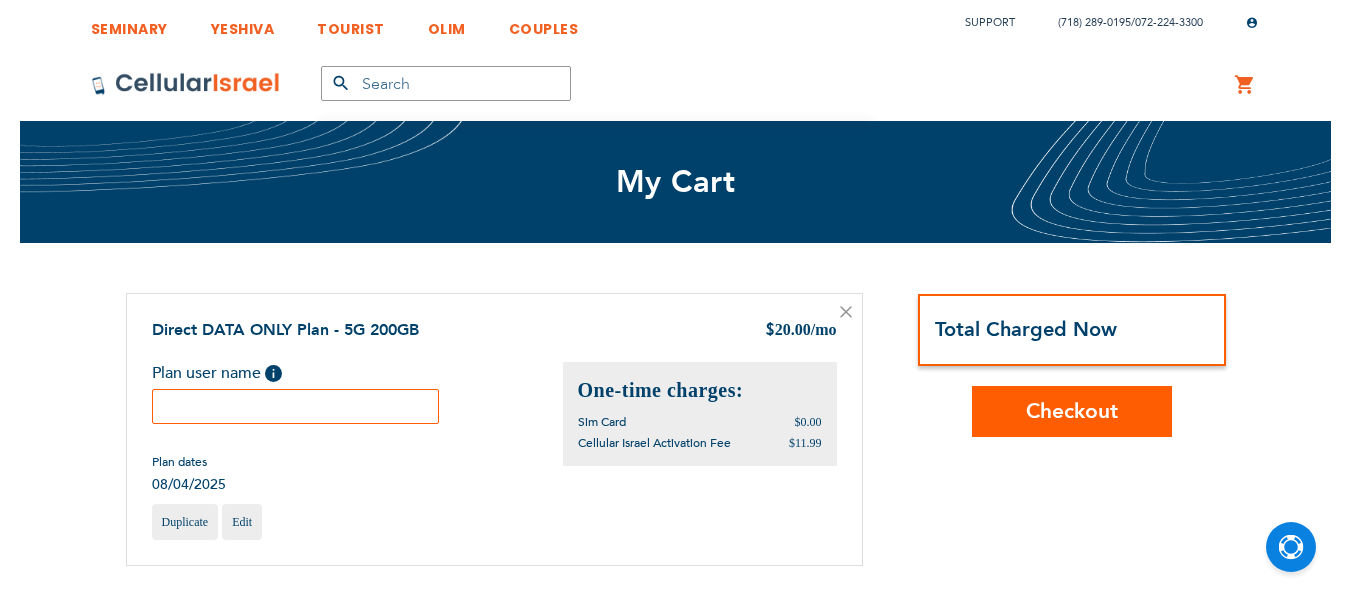 scroll, scrollTop: 0, scrollLeft: 0, axis: both 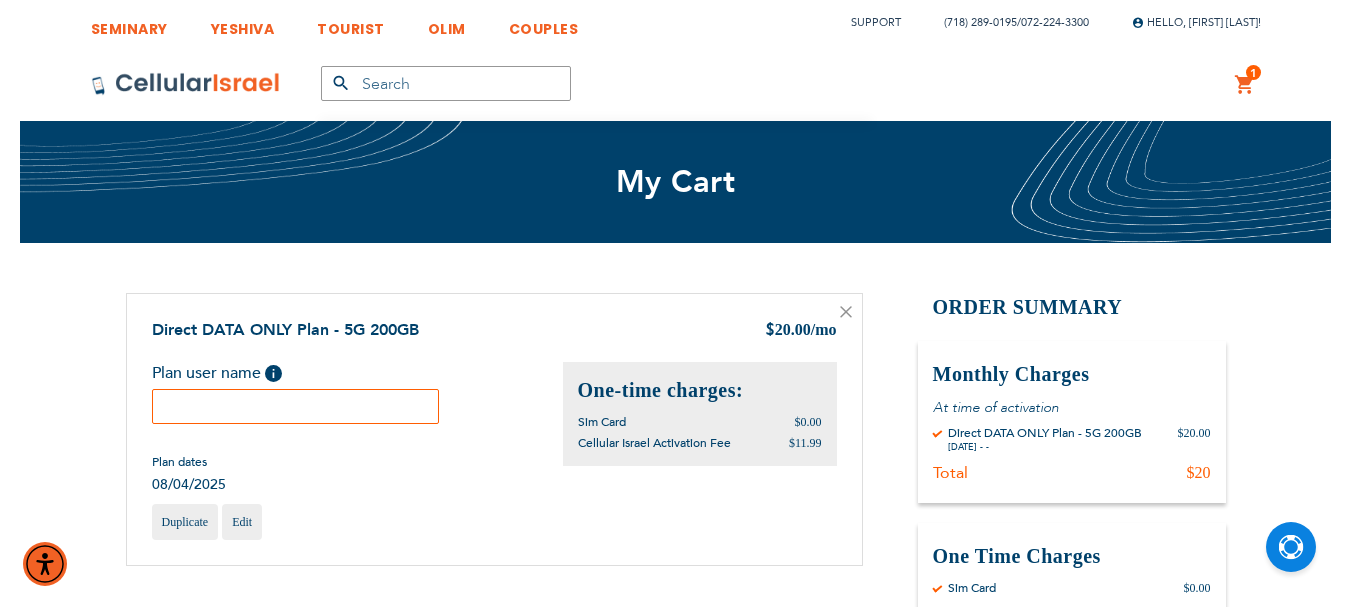 click at bounding box center (296, 406) 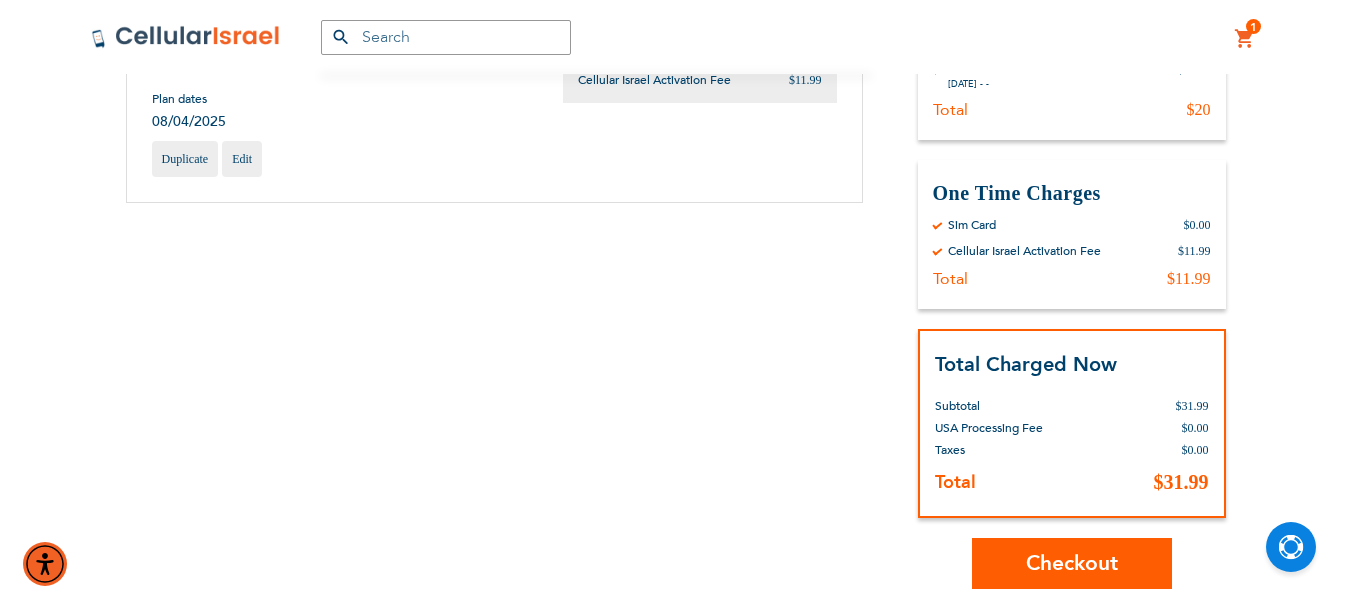 scroll, scrollTop: 400, scrollLeft: 0, axis: vertical 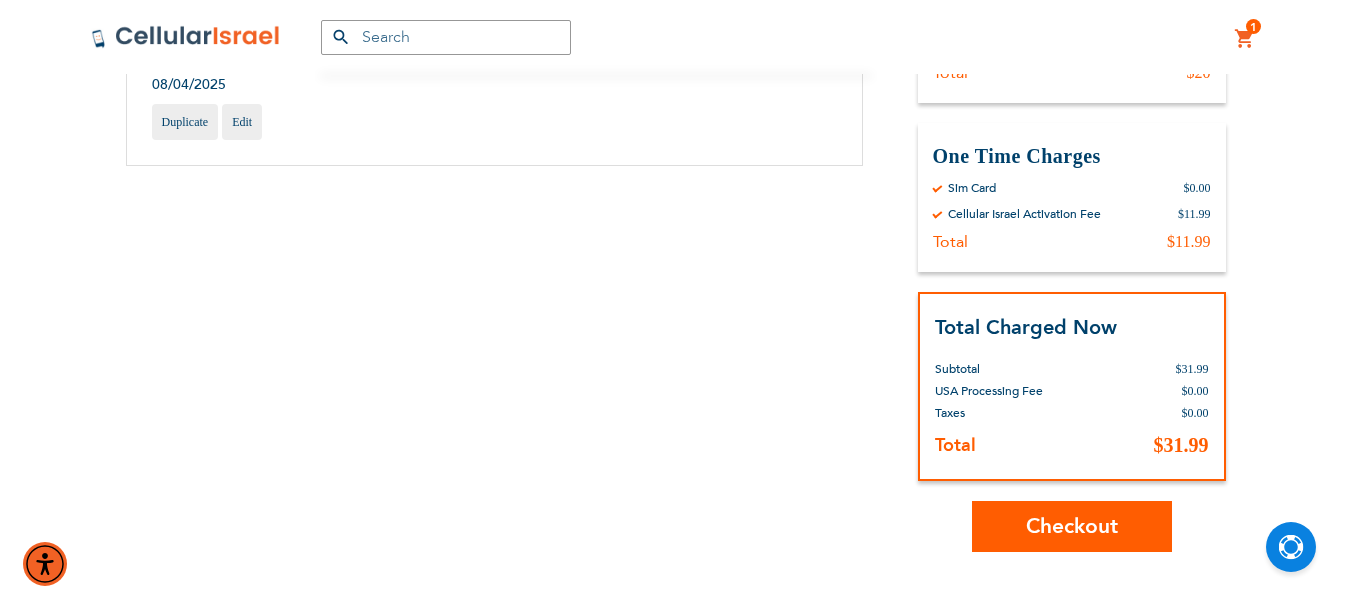 type on "Devora Lebowitz" 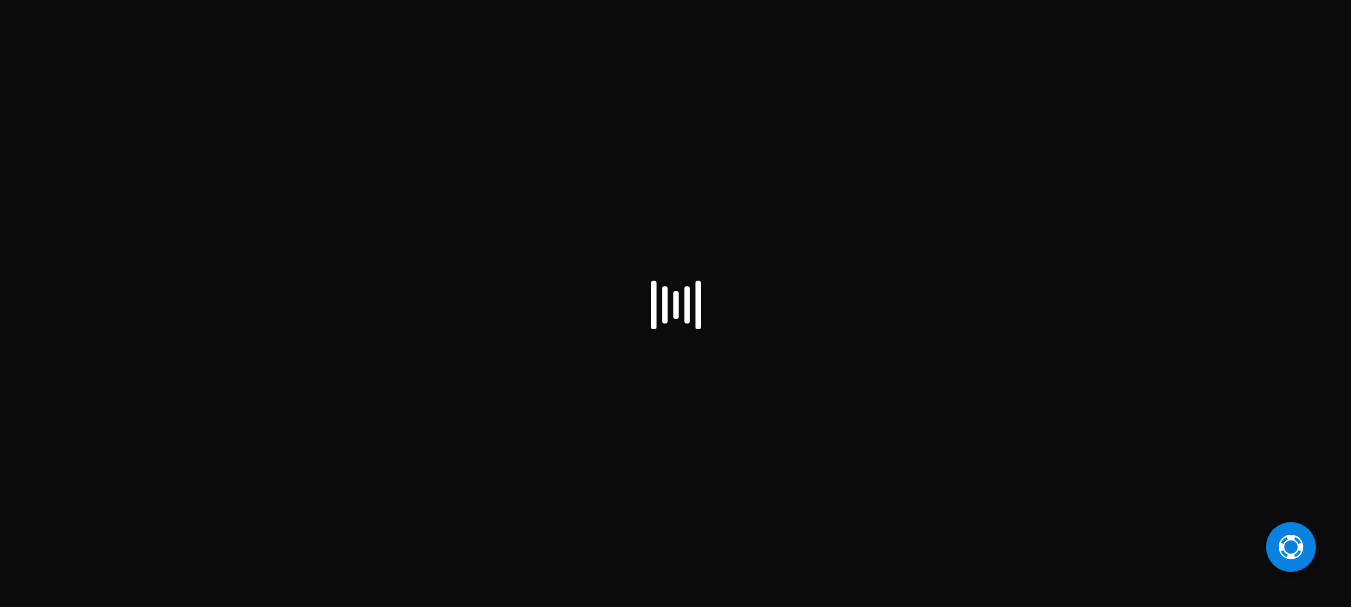 scroll, scrollTop: 0, scrollLeft: 0, axis: both 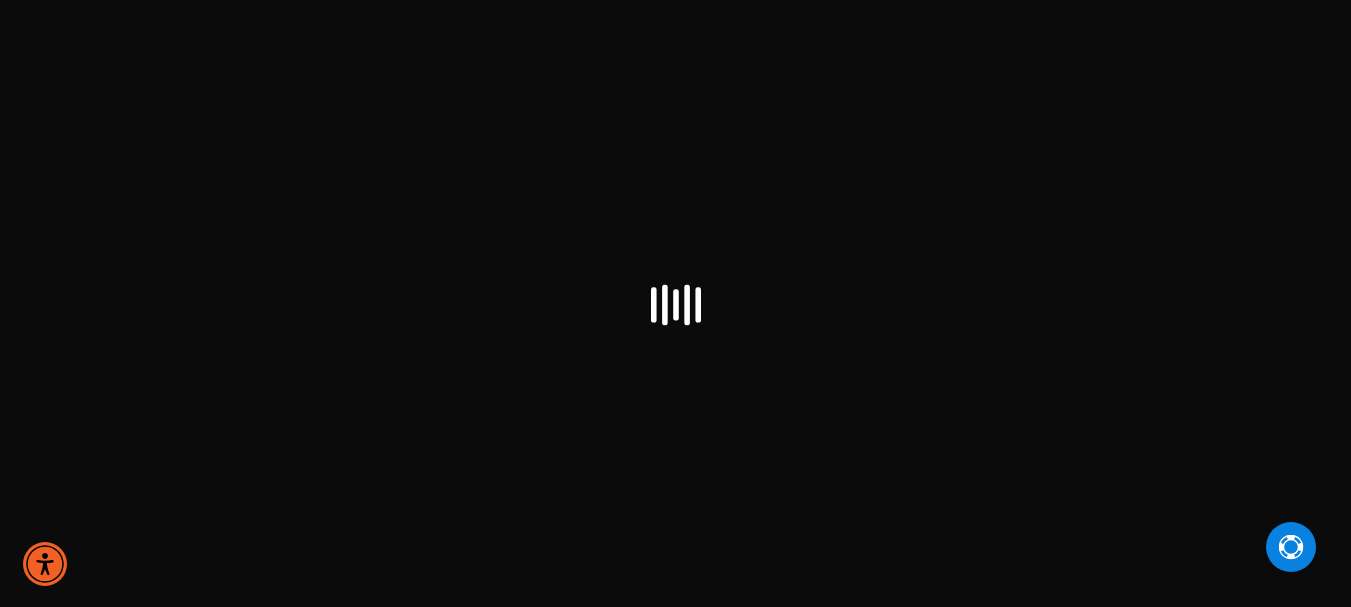 checkbox on "true" 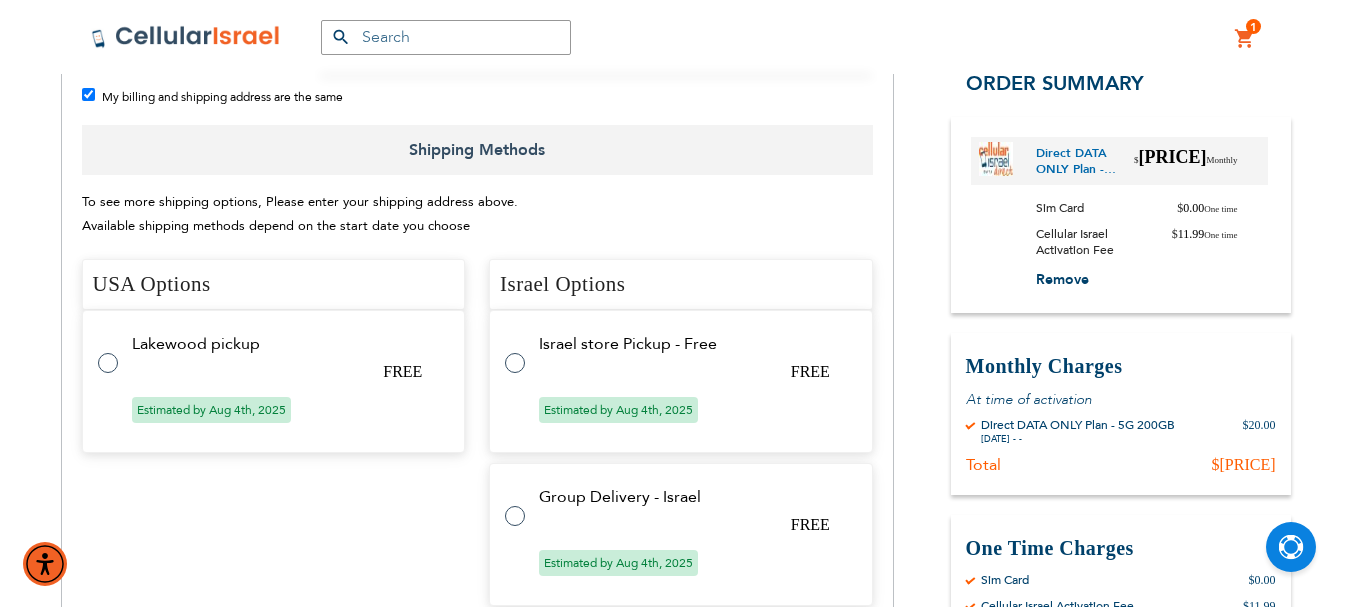 scroll, scrollTop: 700, scrollLeft: 0, axis: vertical 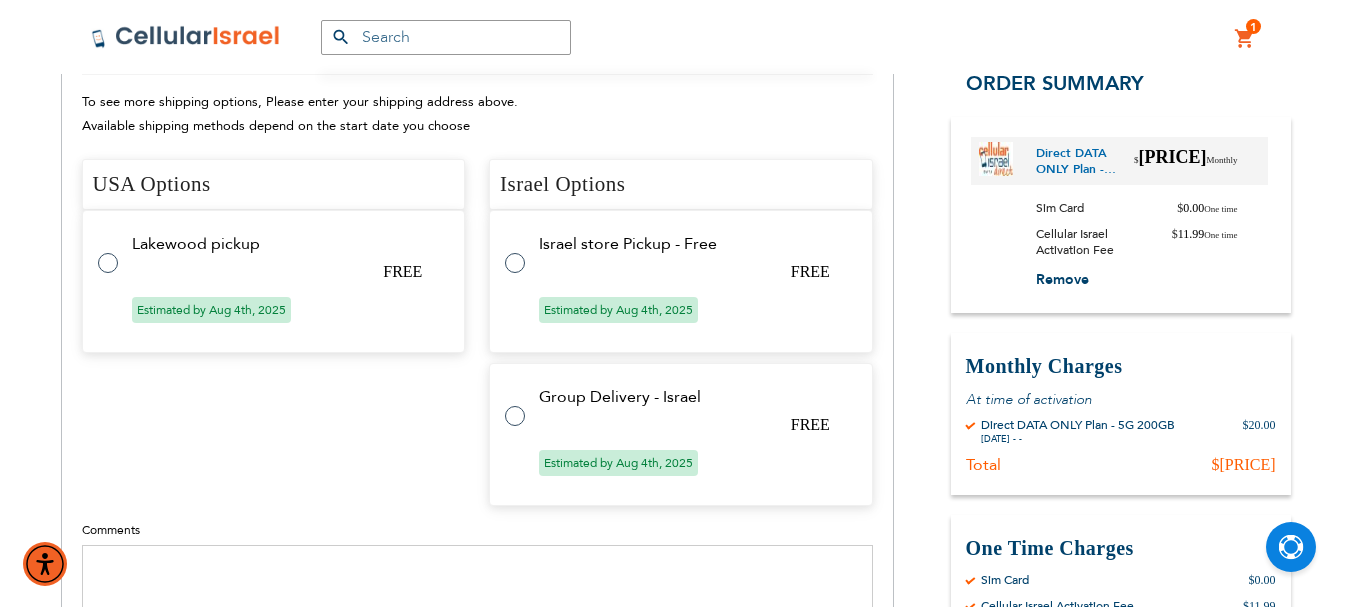 click at bounding box center [525, 251] 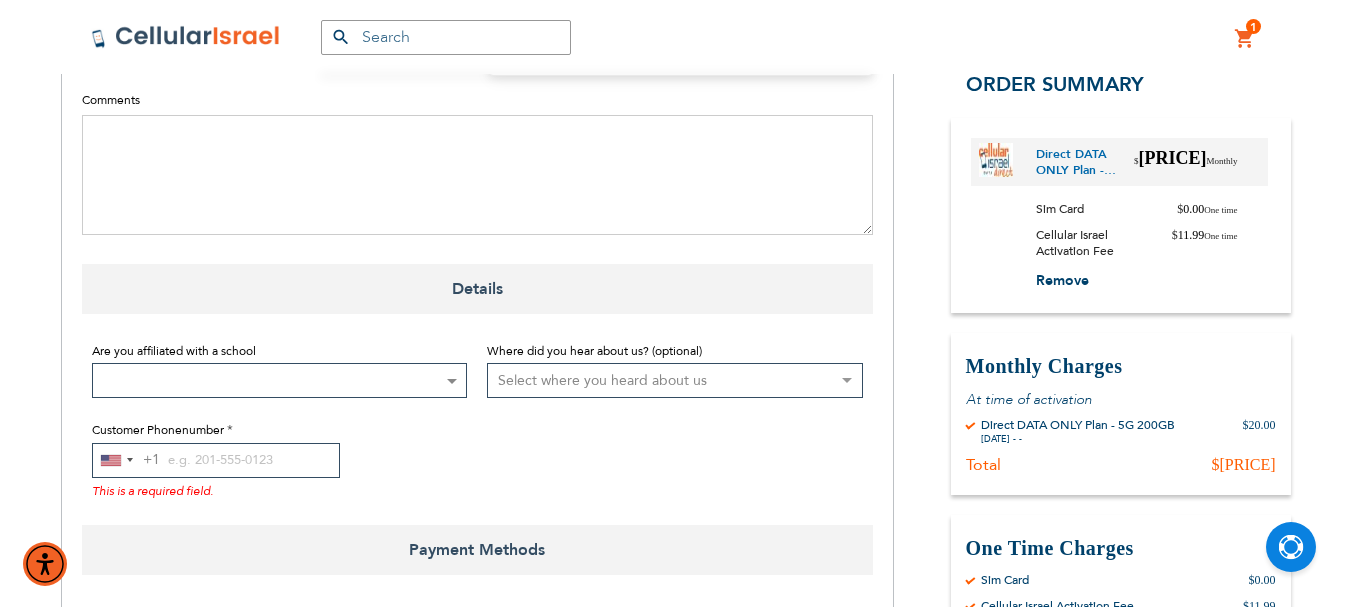 scroll, scrollTop: 1149, scrollLeft: 0, axis: vertical 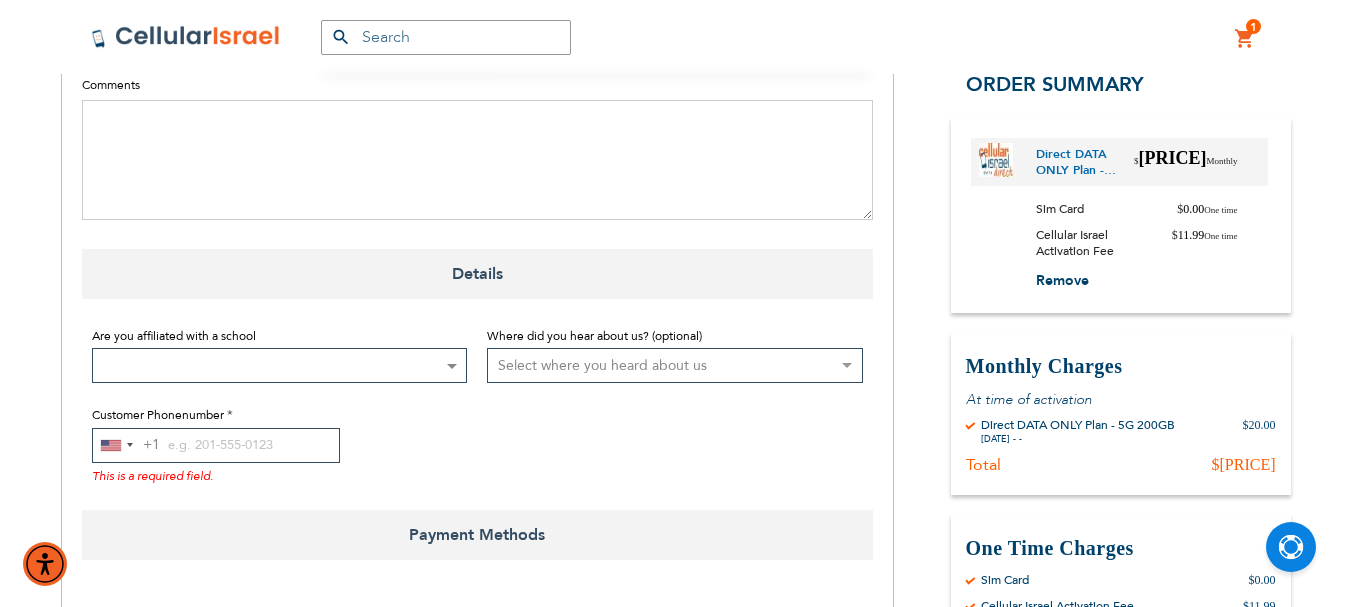 click at bounding box center [451, 365] 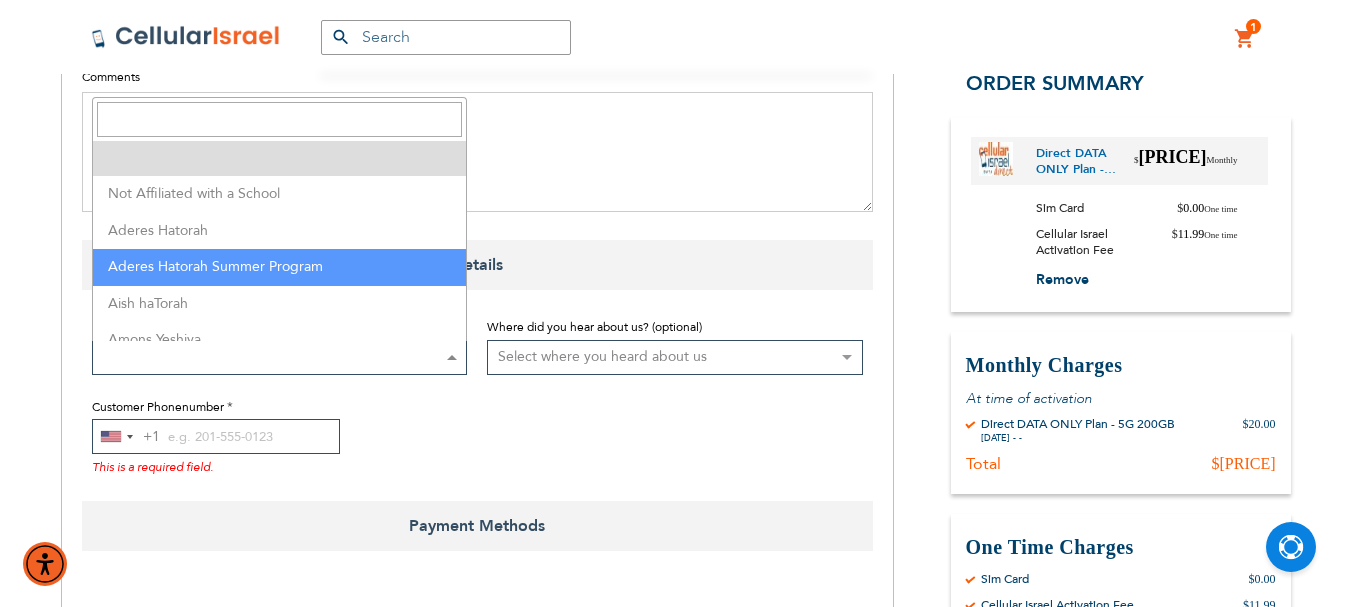 scroll, scrollTop: 1100, scrollLeft: 0, axis: vertical 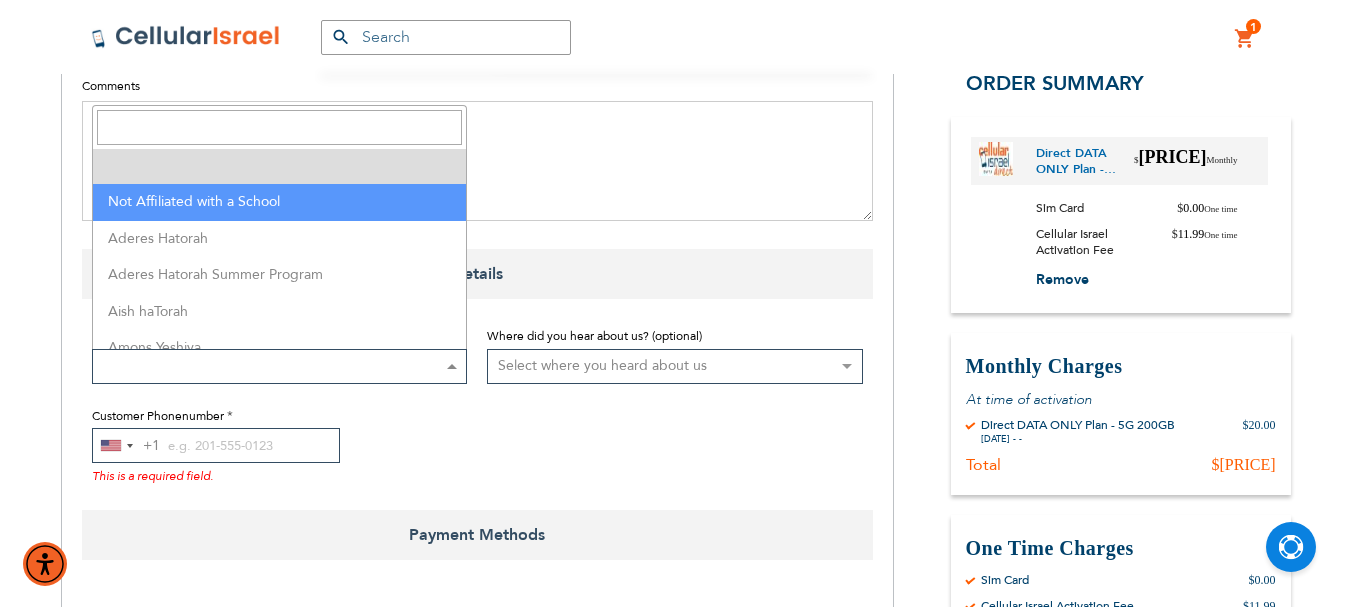 select on "199" 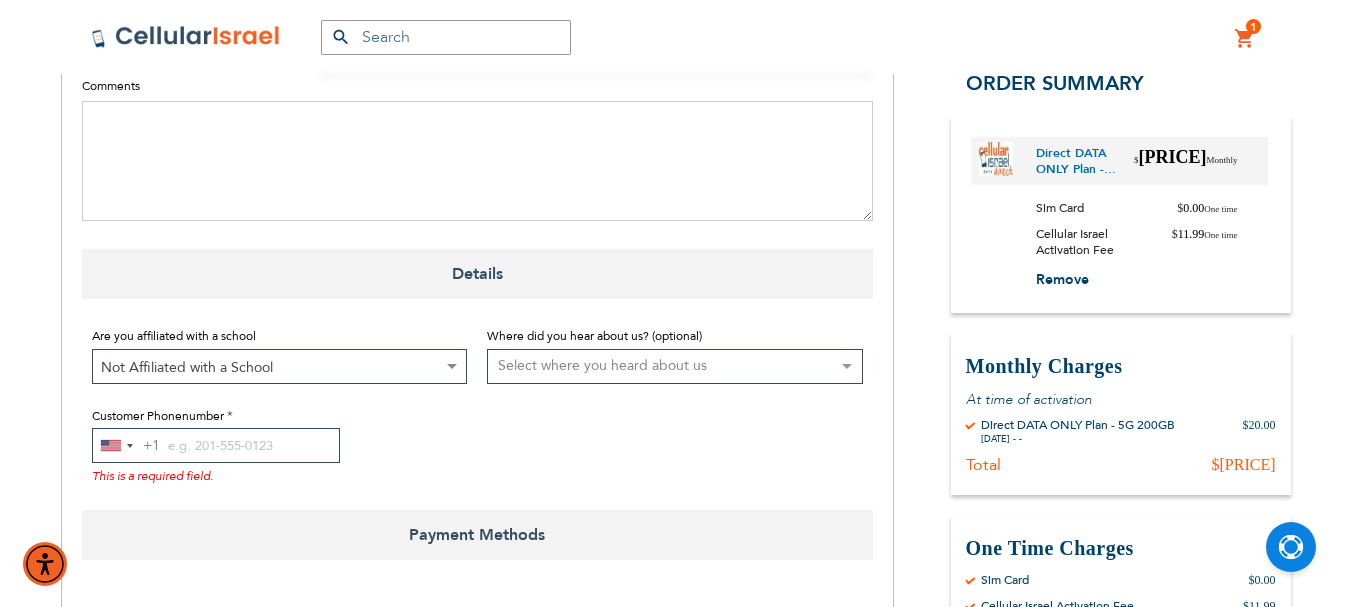 click on "Select where you heard about us Existing Customer Friend Other School/Group BP Kol Bramah Echo Torah Times Kol Haolam Kosher Trip Adviser bestfone ShukiPhone Kesher Cellular Nati Samet Planet Cell BP Graphics Newcomers Guide Kesher Cellular HCC Pen Masa Umatan Ezras Achim calendar Lakewood Directory Hamodia Online Yeshiva store Vacation Jerusalem Gedalya Berlin Best Sim Nati Jewish Pocket Guide Jewish Business Directory Whats Doing in Waterbury Mrs. Libby Cohen Best Sim Online Search Lebovitz Gilbert Chaim Perlow Shimmy Birnhack Nefesh Bnefesh" at bounding box center [675, 366] 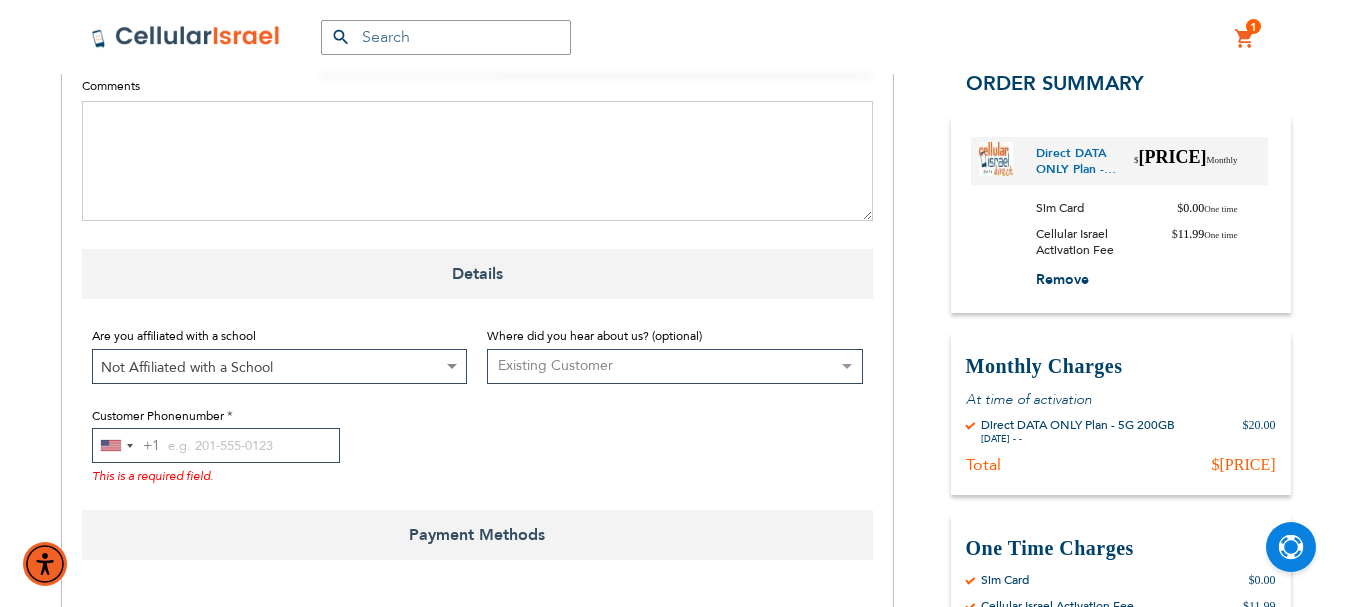 click on "Select where you heard about us Existing Customer Friend Other School/Group BP Kol Bramah Echo Torah Times Kol Haolam Kosher Trip Adviser bestfone ShukiPhone Kesher Cellular Nati Samet Planet Cell BP Graphics Newcomers Guide Kesher Cellular HCC Pen Masa Umatan Ezras Achim calendar Lakewood Directory Hamodia Online Yeshiva store Vacation Jerusalem Gedalya Berlin Best Sim Nati Jewish Pocket Guide Jewish Business Directory Whats Doing in Waterbury Mrs. Libby Cohen Best Sim Online Search Lebovitz Gilbert Chaim Perlow Shimmy Birnhack Nefesh Bnefesh" at bounding box center [675, 366] 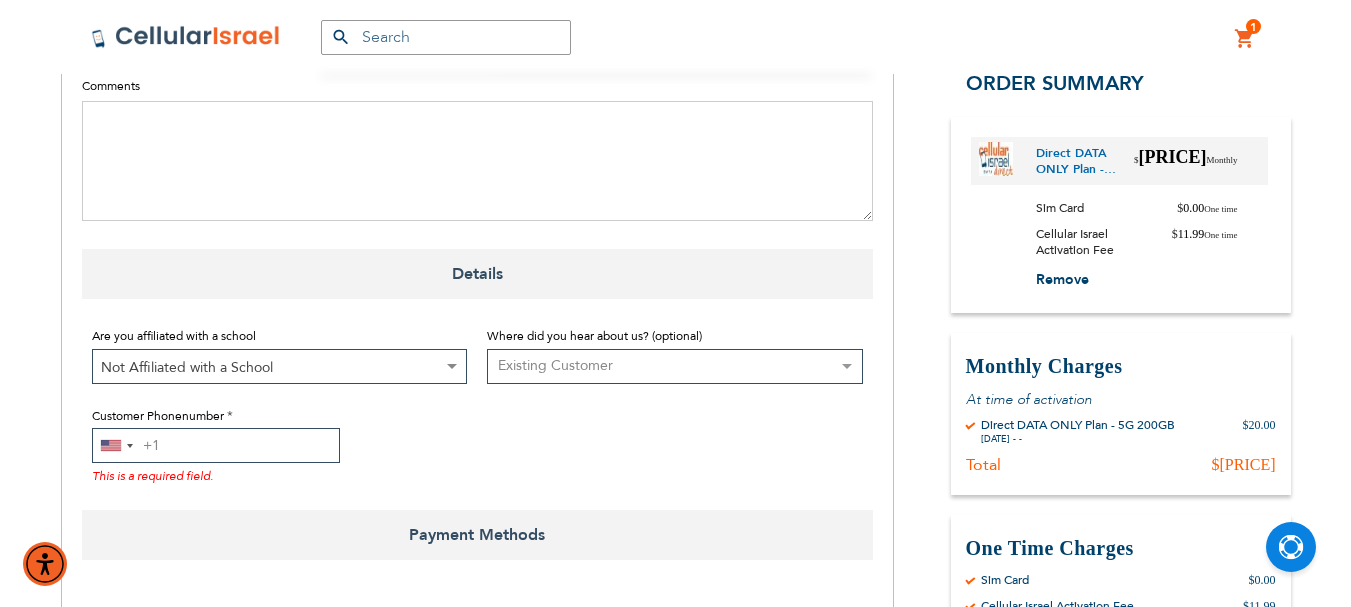 click on "Customer Phonenumber" at bounding box center (216, 445) 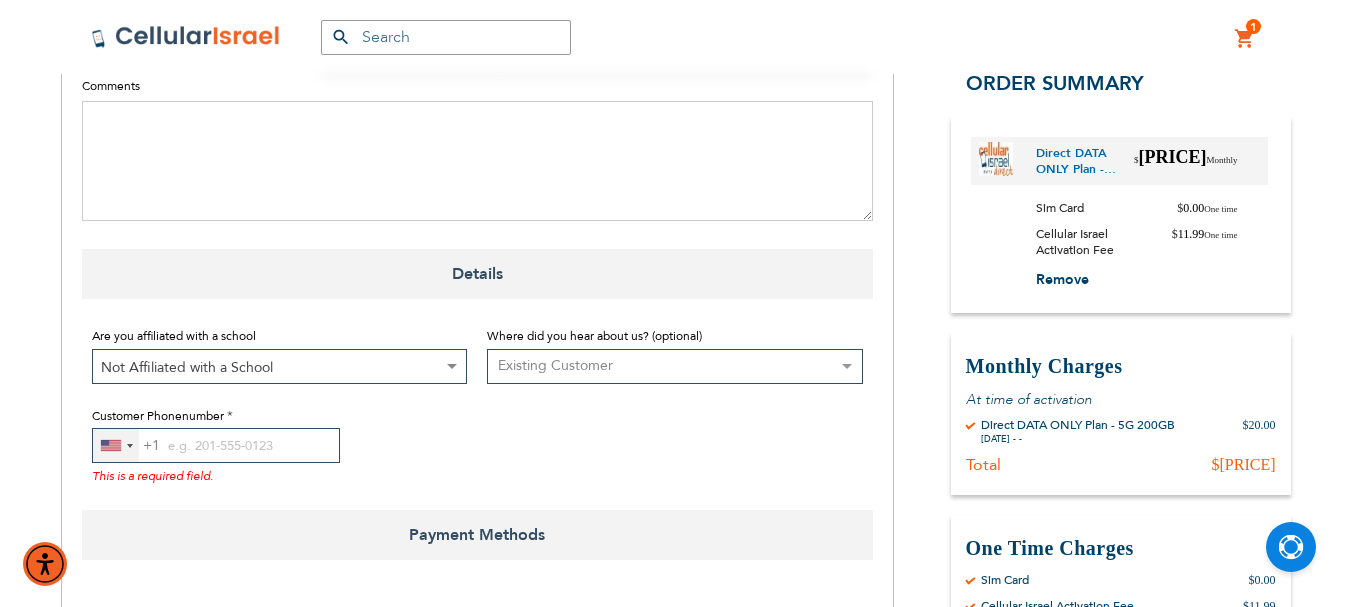 click at bounding box center (130, 446) 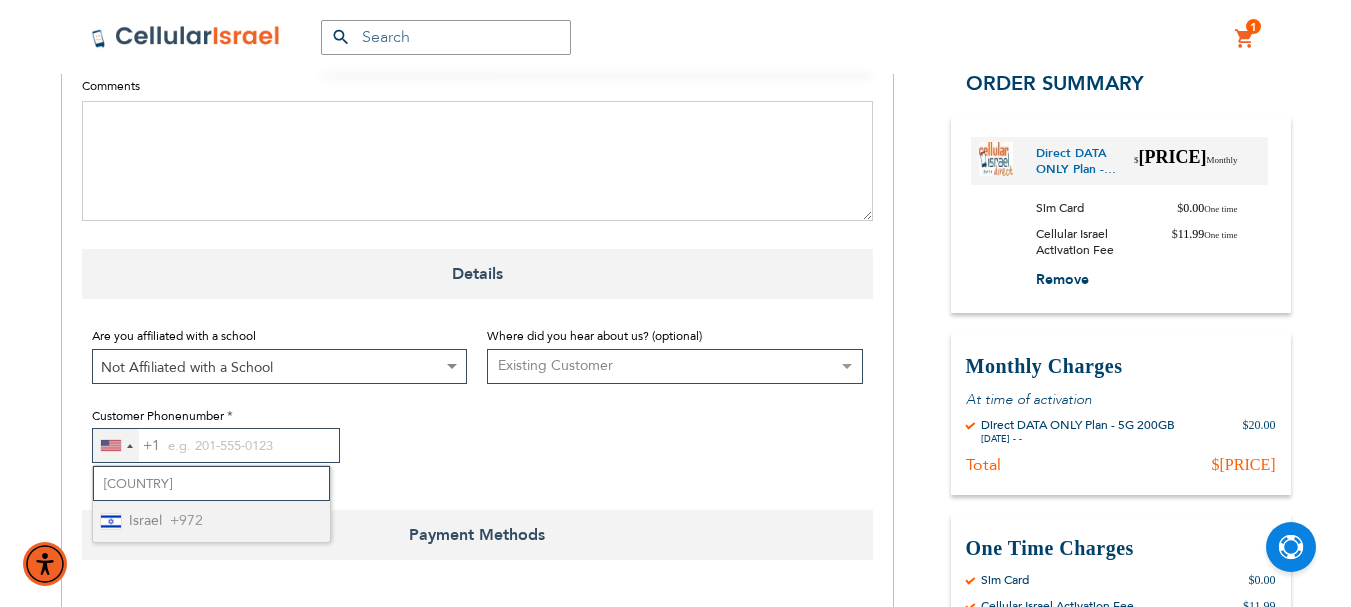 type on "[COUNTRY]" 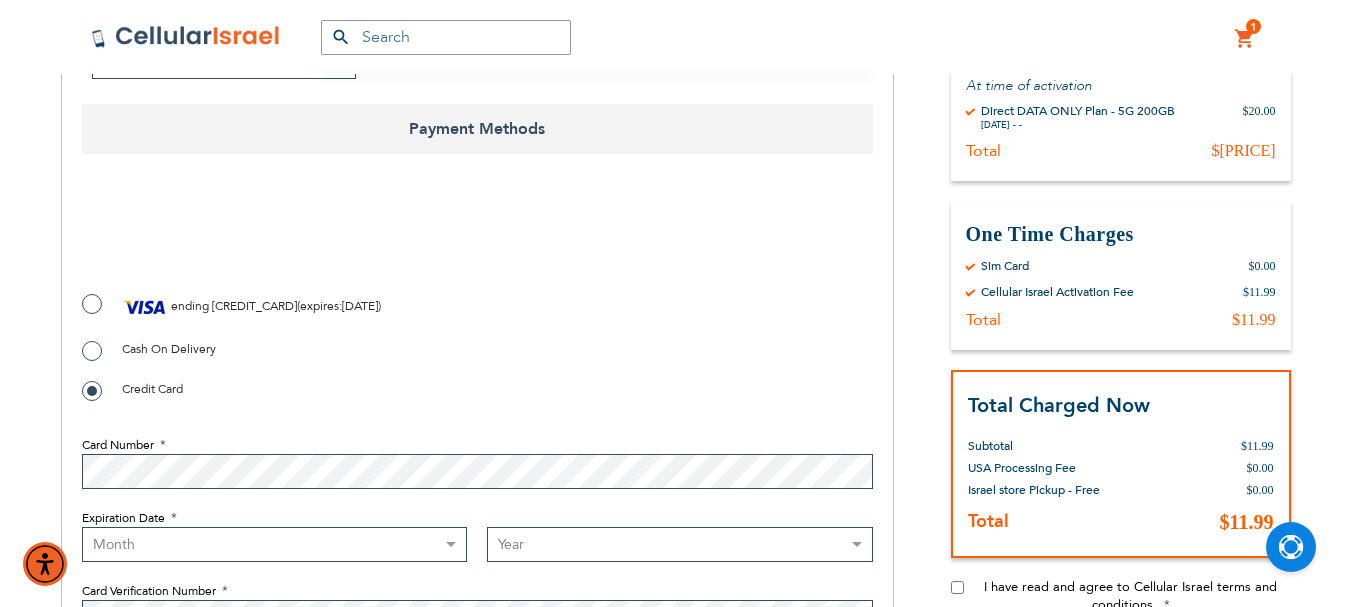 scroll, scrollTop: 1500, scrollLeft: 0, axis: vertical 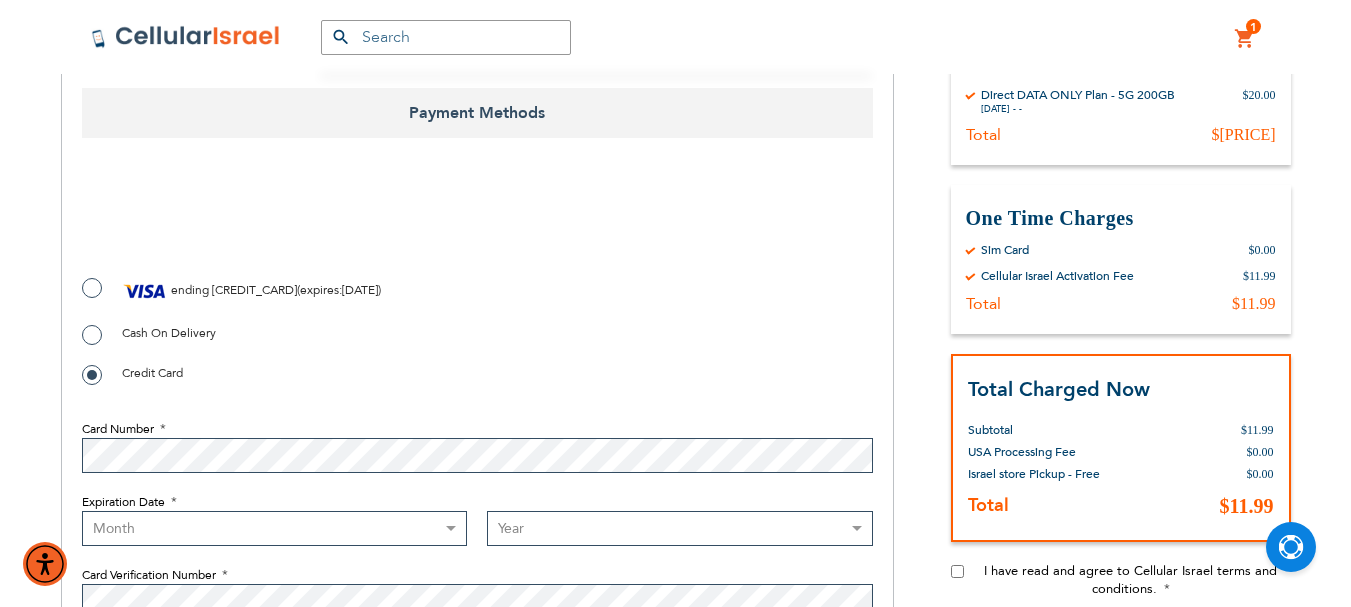 type on "[PHONE]" 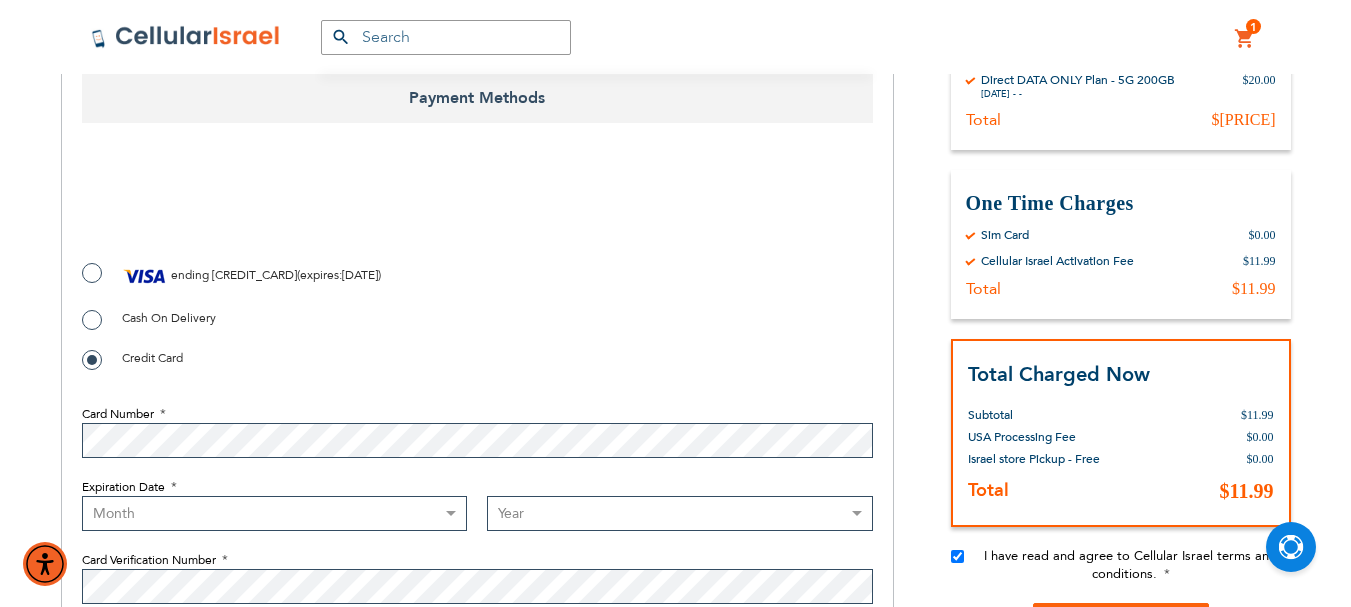 scroll, scrollTop: 1500, scrollLeft: 0, axis: vertical 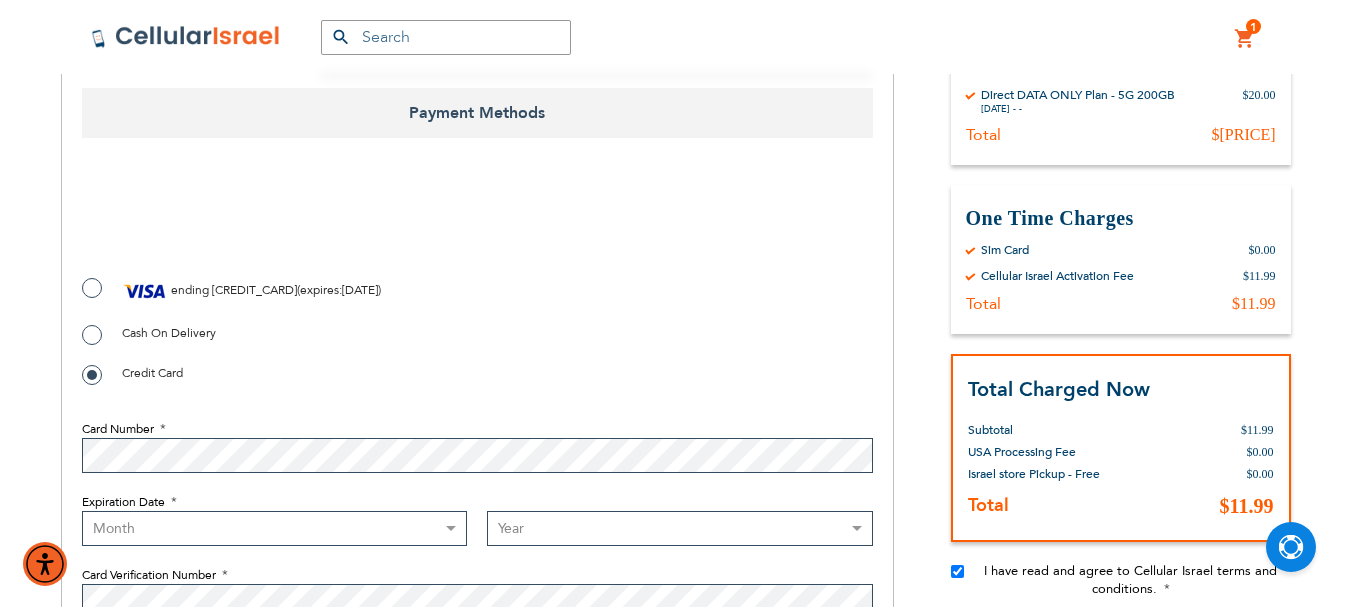 checkbox on "true" 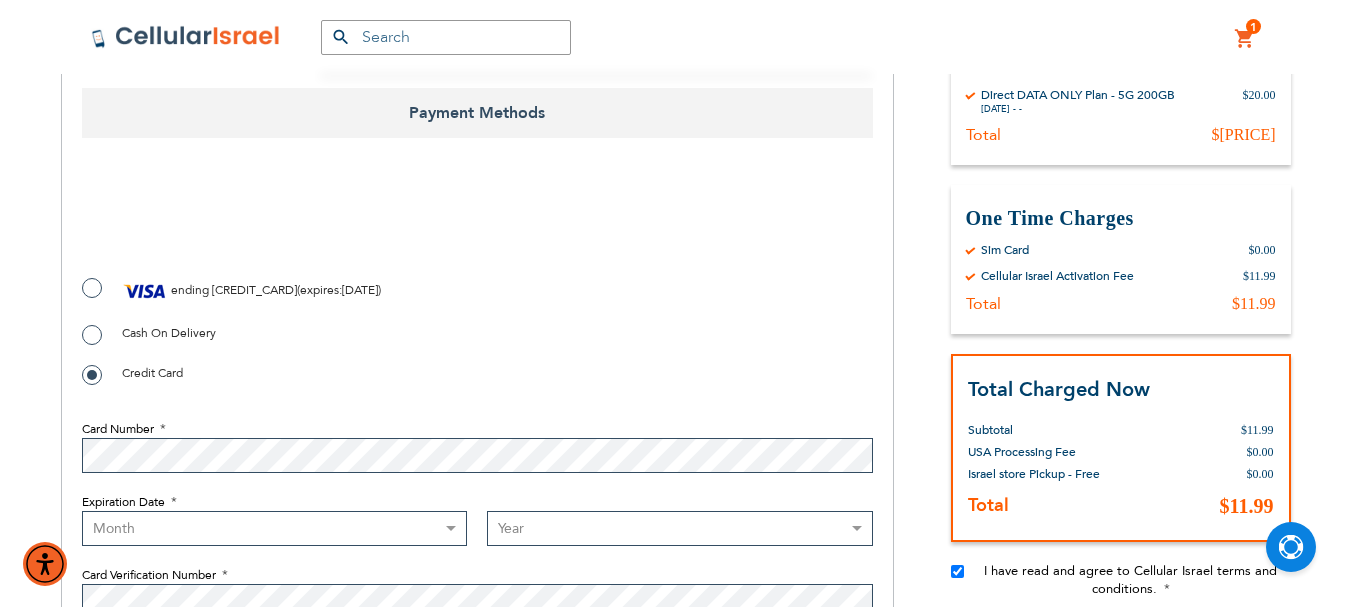 radio on "true" 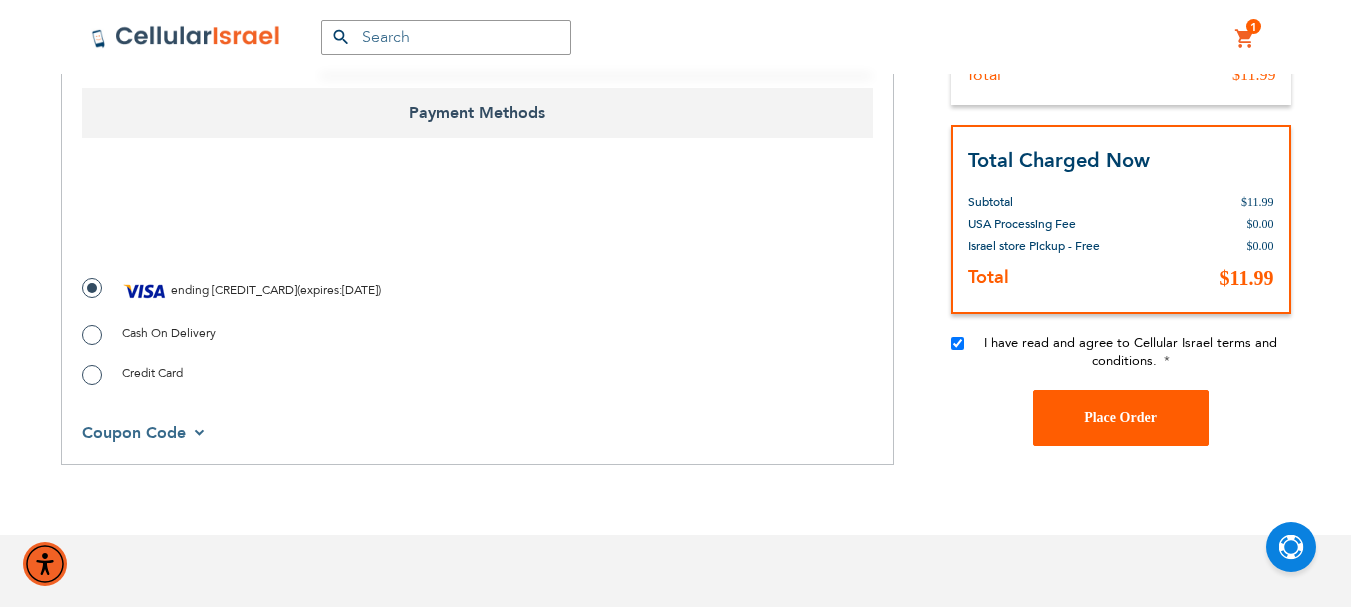 click on "Place Order" at bounding box center (1120, 417) 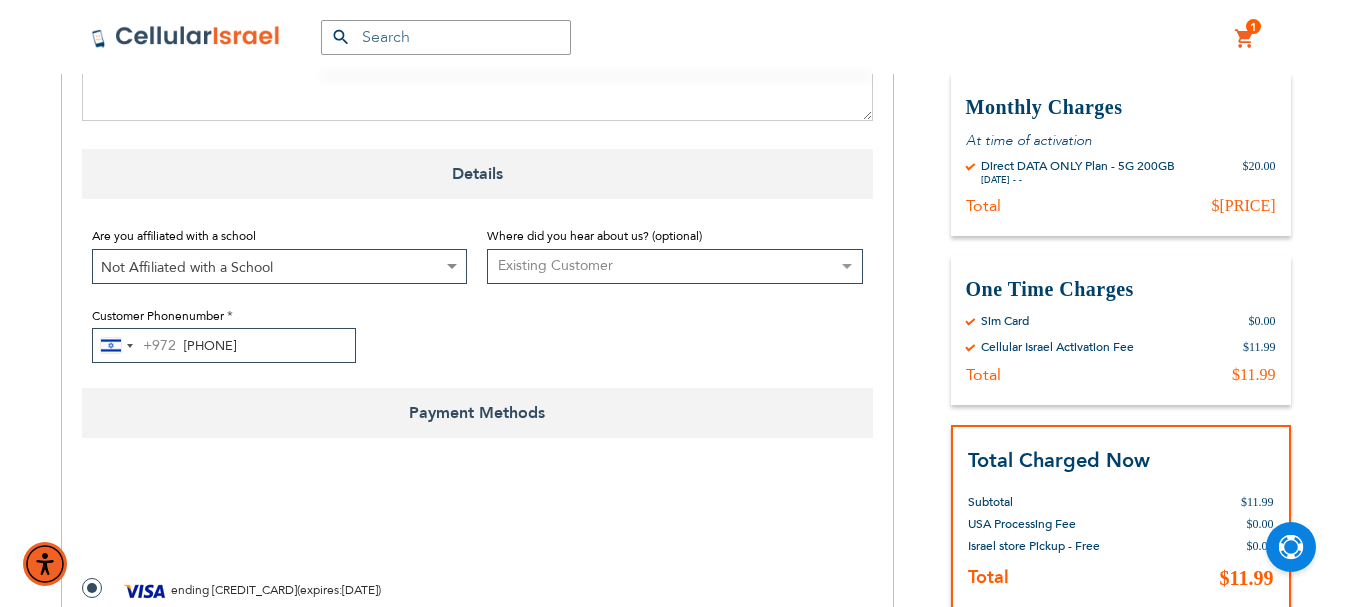 scroll, scrollTop: 1300, scrollLeft: 0, axis: vertical 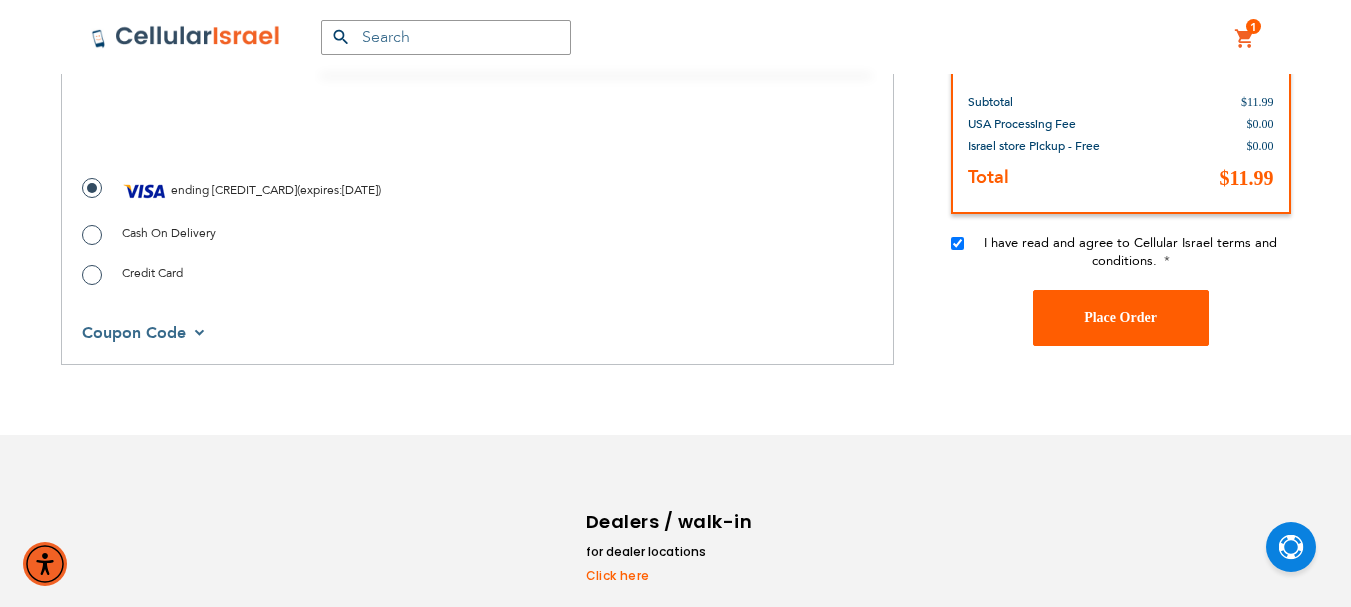 click on "Place Order" at bounding box center (1120, 317) 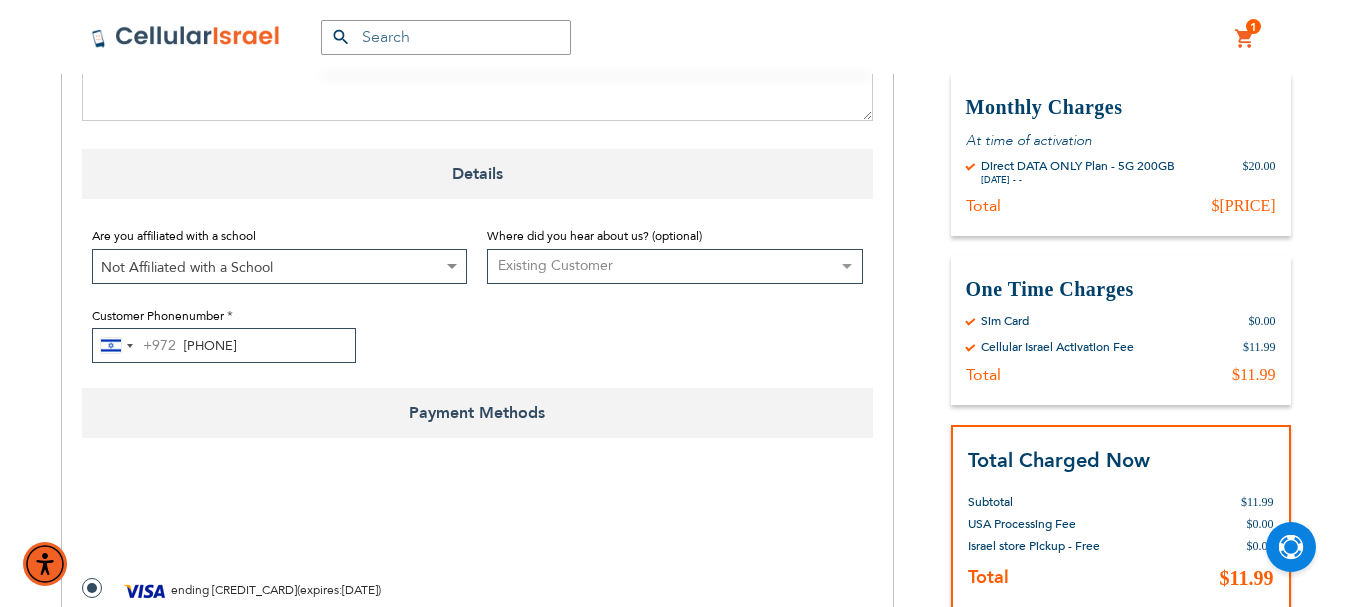 scroll, scrollTop: 1400, scrollLeft: 0, axis: vertical 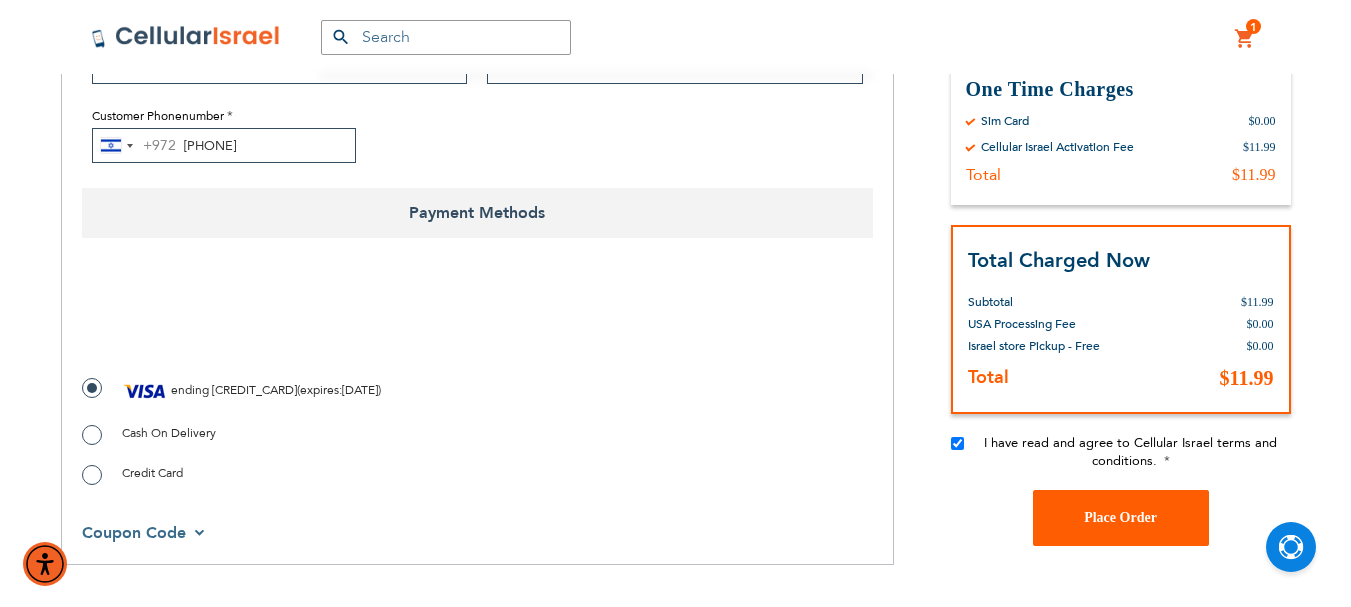 click on "Place Order" at bounding box center [1120, 517] 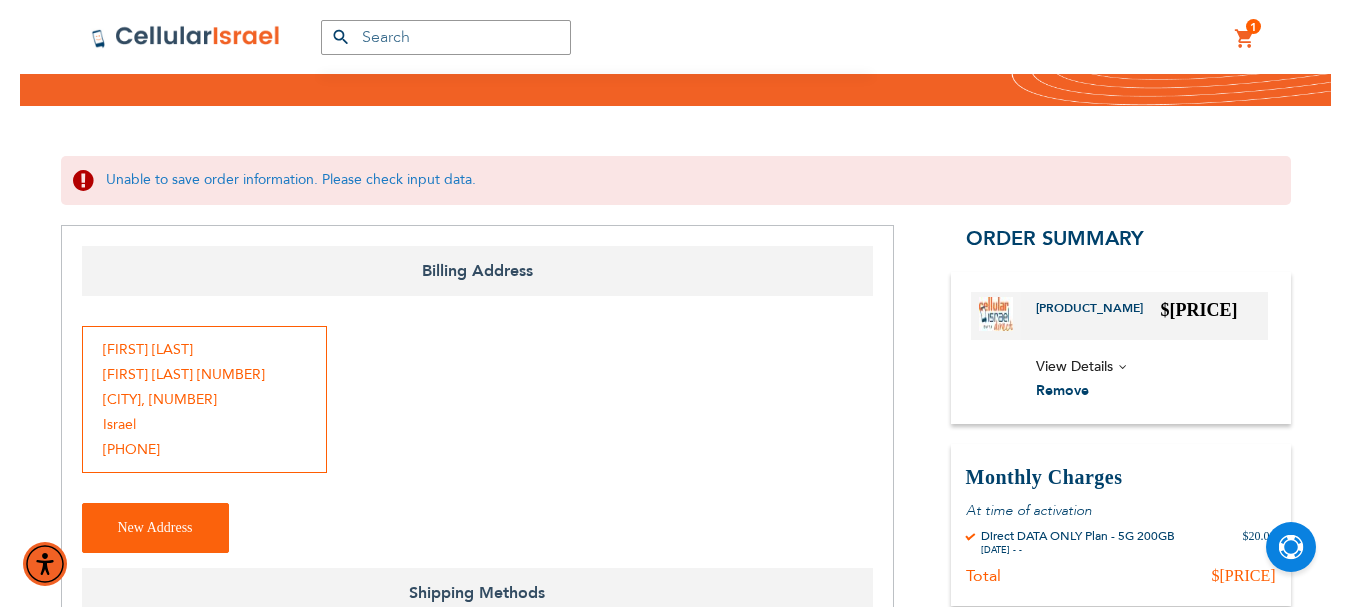 scroll, scrollTop: 148, scrollLeft: 0, axis: vertical 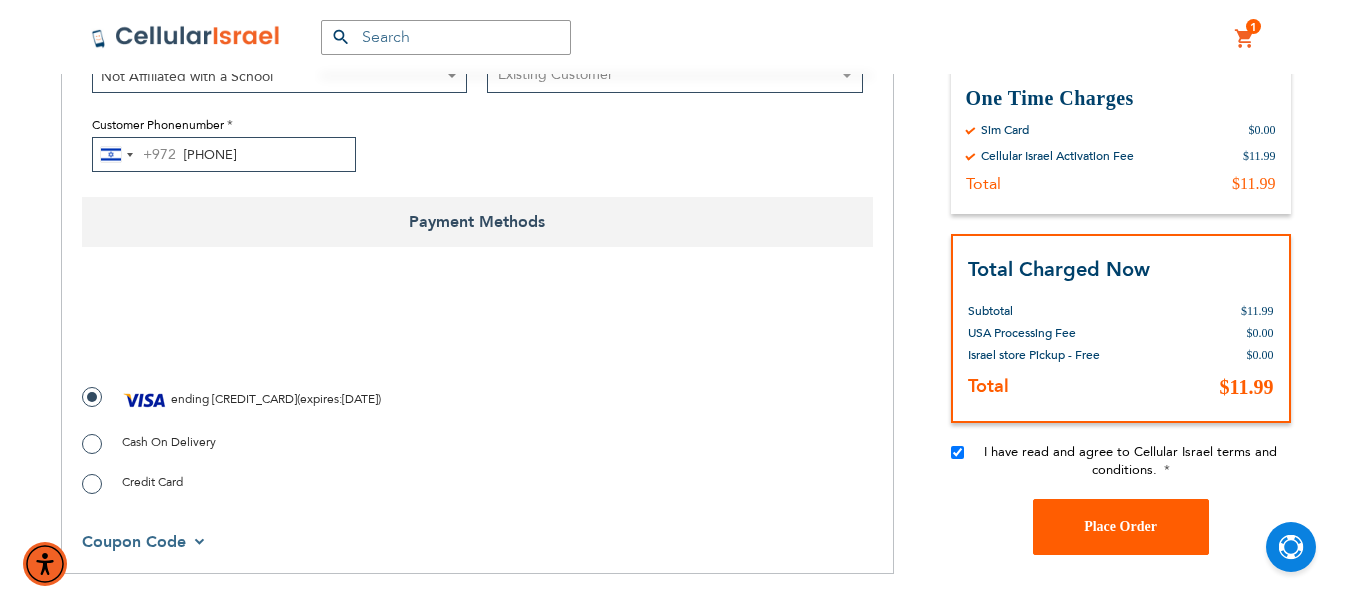 click on "Place Order" at bounding box center [1120, 526] 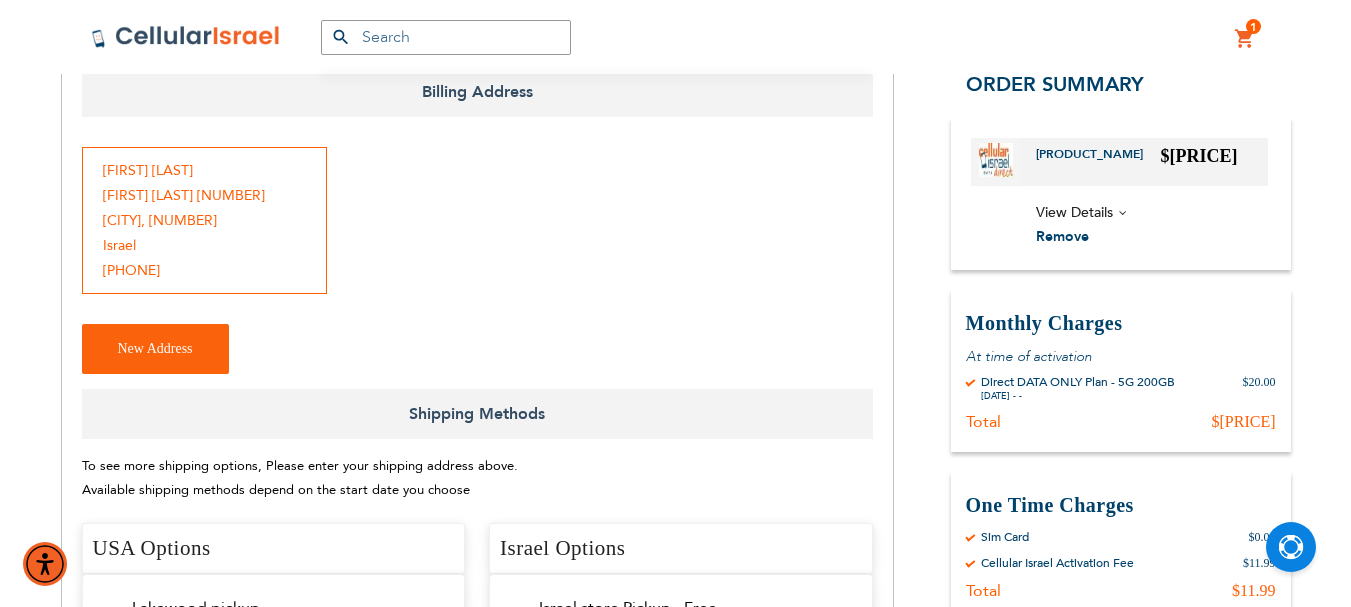 scroll, scrollTop: 40, scrollLeft: 0, axis: vertical 